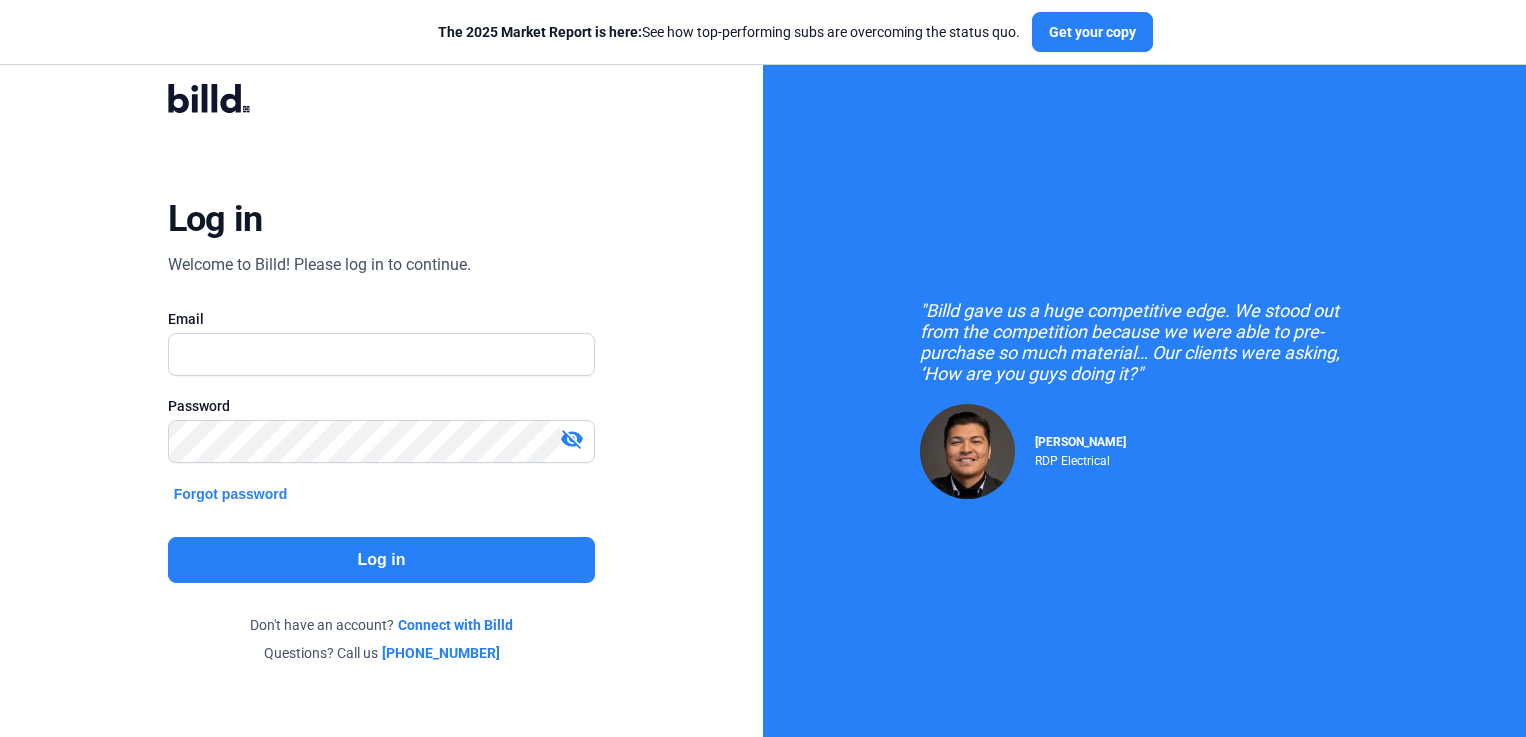 scroll, scrollTop: 0, scrollLeft: 0, axis: both 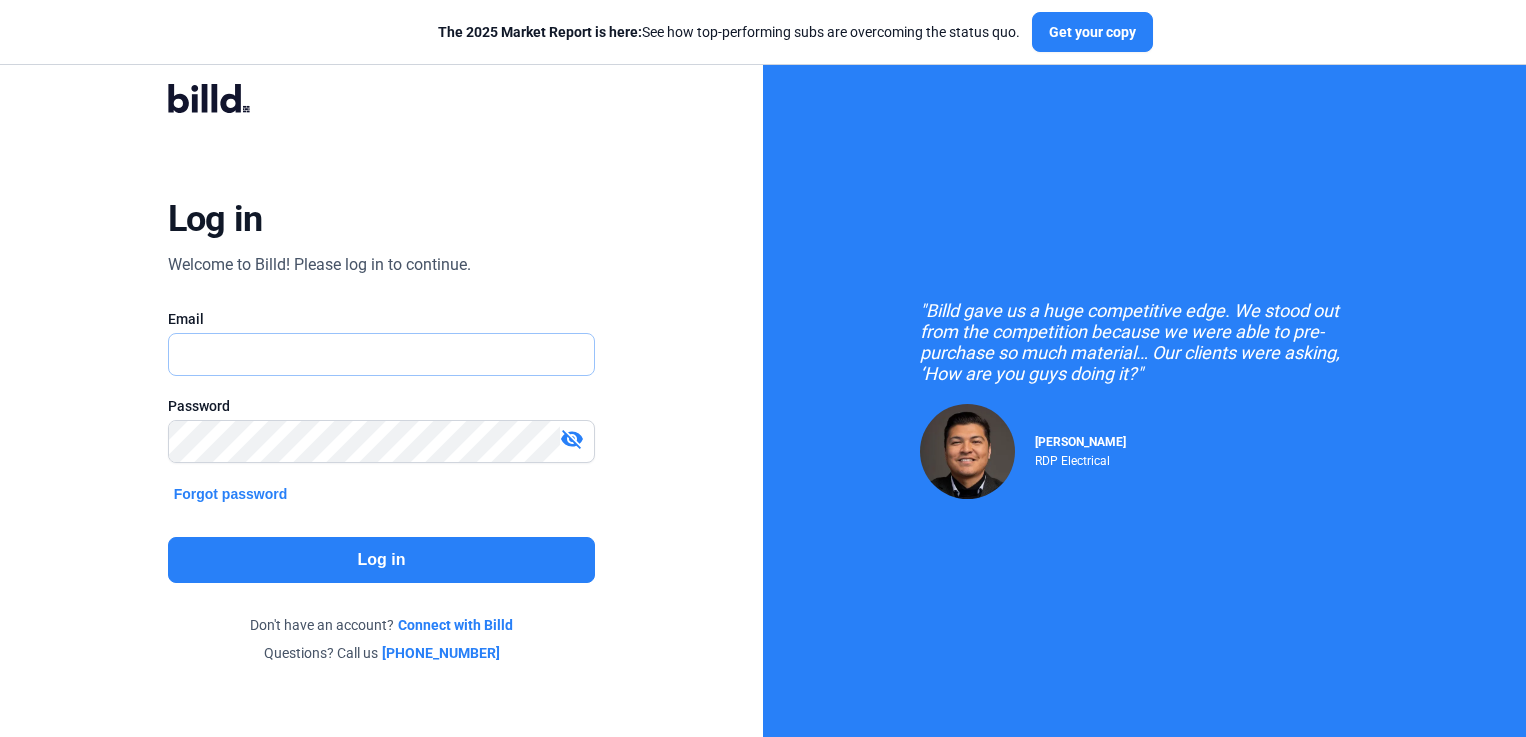 type on "[PERSON_NAME][EMAIL_ADDRESS][PERSON_NAME][DOMAIN_NAME]" 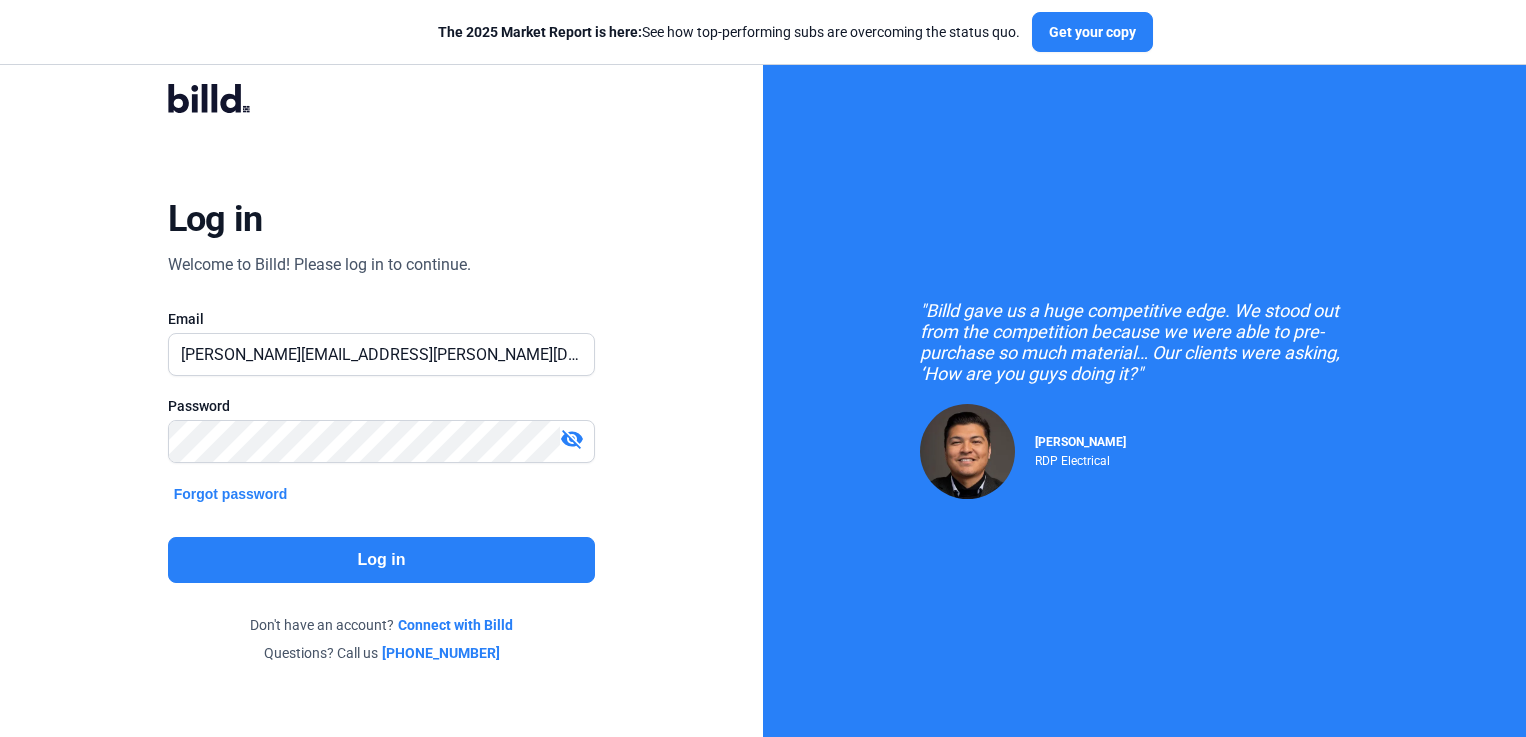 click on "[PERSON_NAME][EMAIL_ADDRESS][PERSON_NAME][DOMAIN_NAME]" at bounding box center (382, 354) 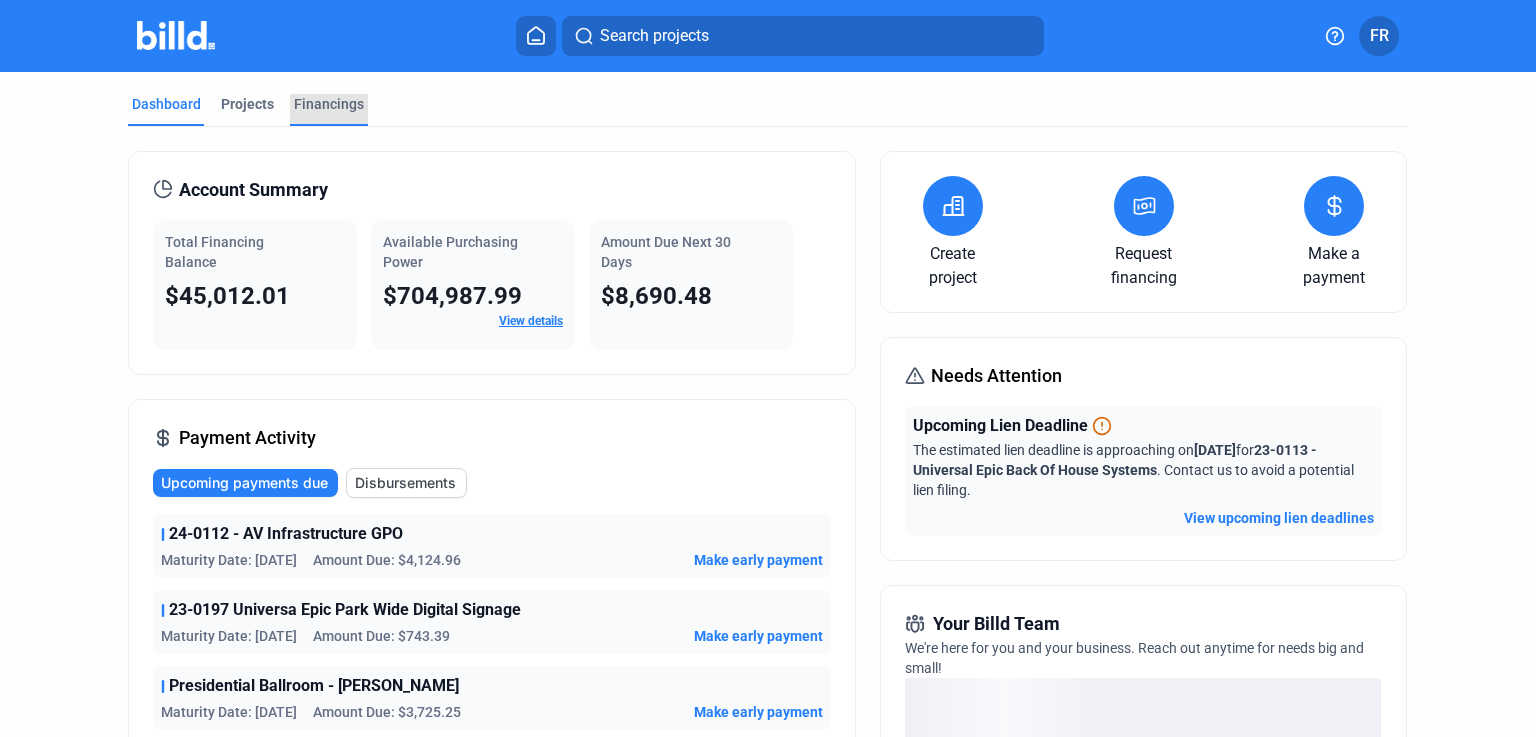 click on "Financings" at bounding box center (329, 104) 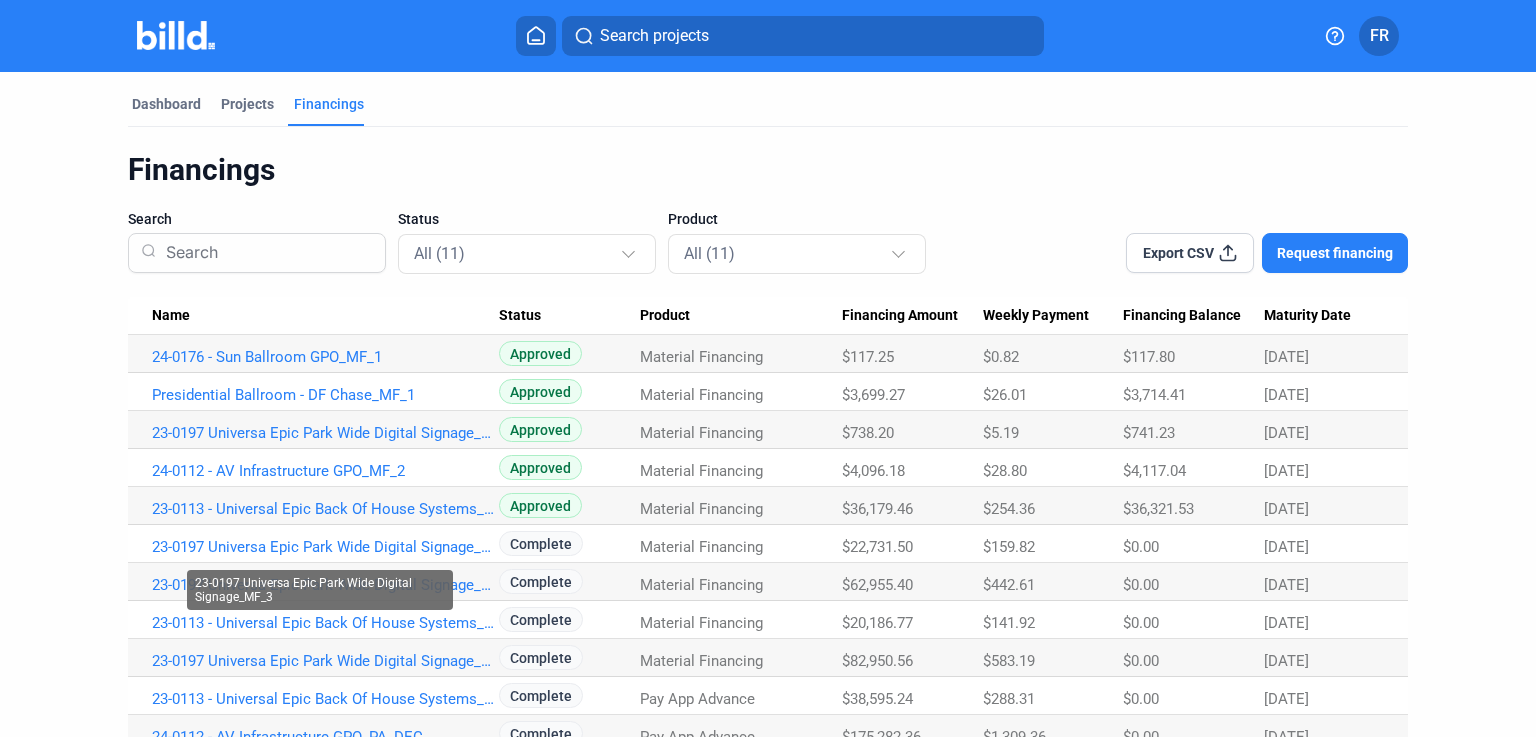 click on "23-0197 Universa Epic Park Wide Digital Signage_MF_3" at bounding box center [320, 590] 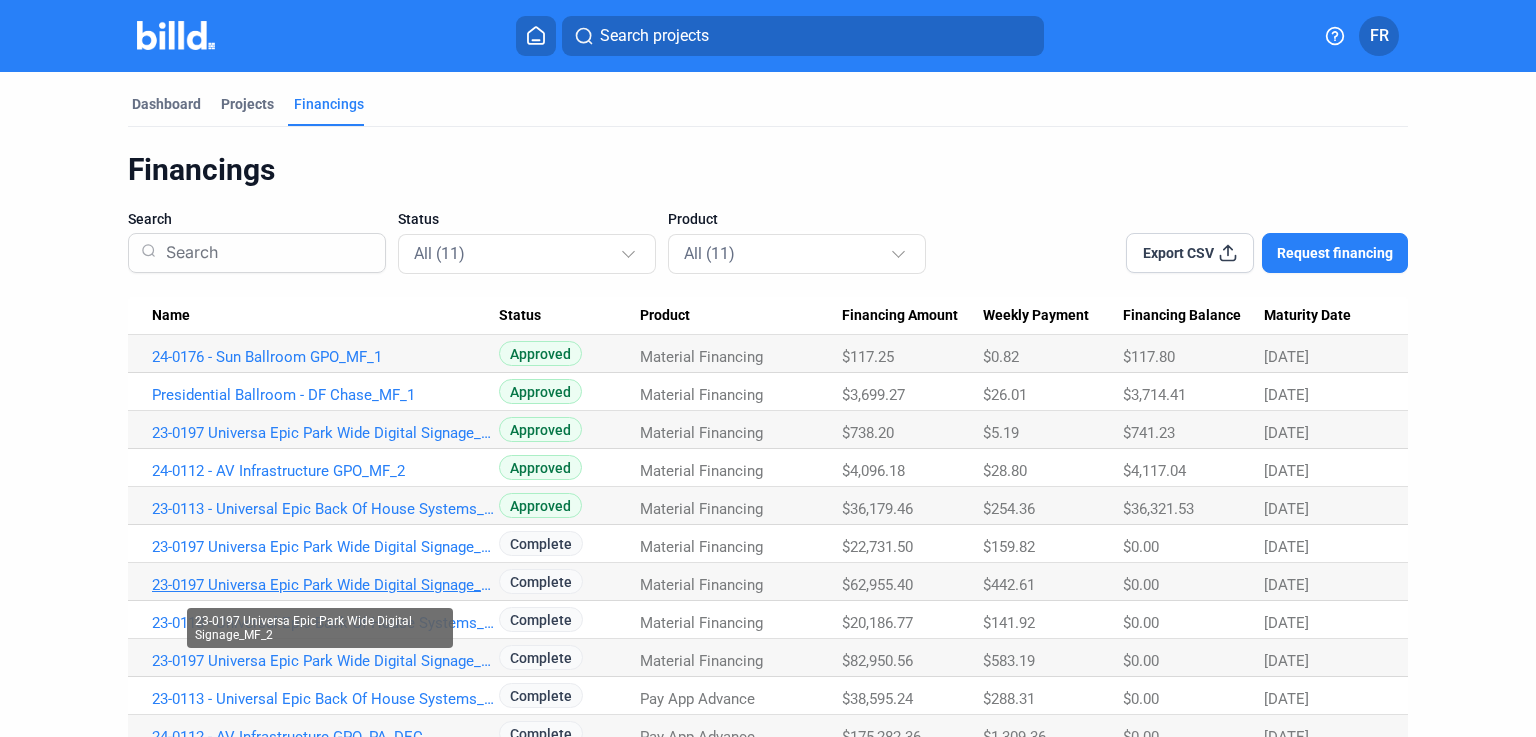 click on "23-0197 Universa Epic Park Wide Digital Signage_MF_2" at bounding box center (325, 357) 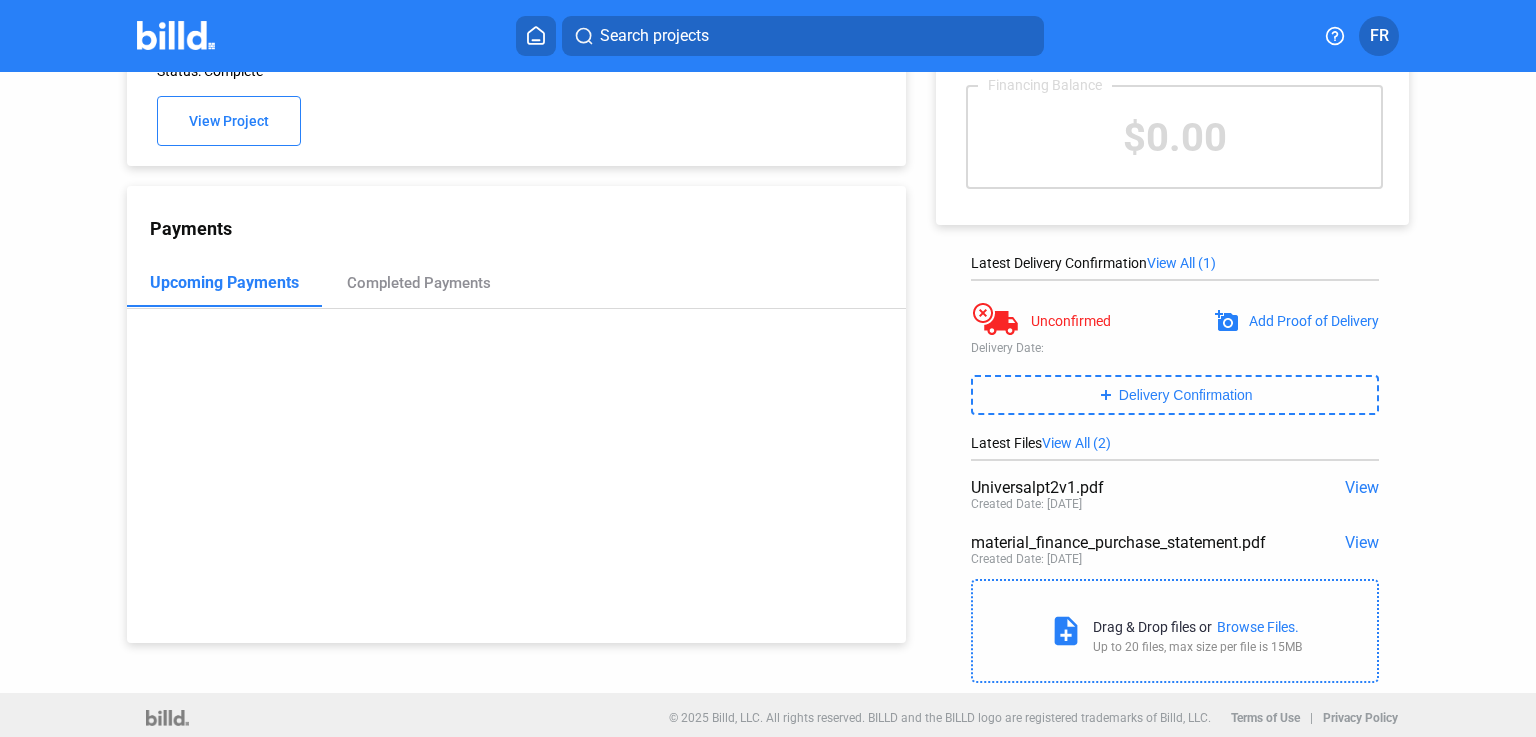 scroll, scrollTop: 124, scrollLeft: 0, axis: vertical 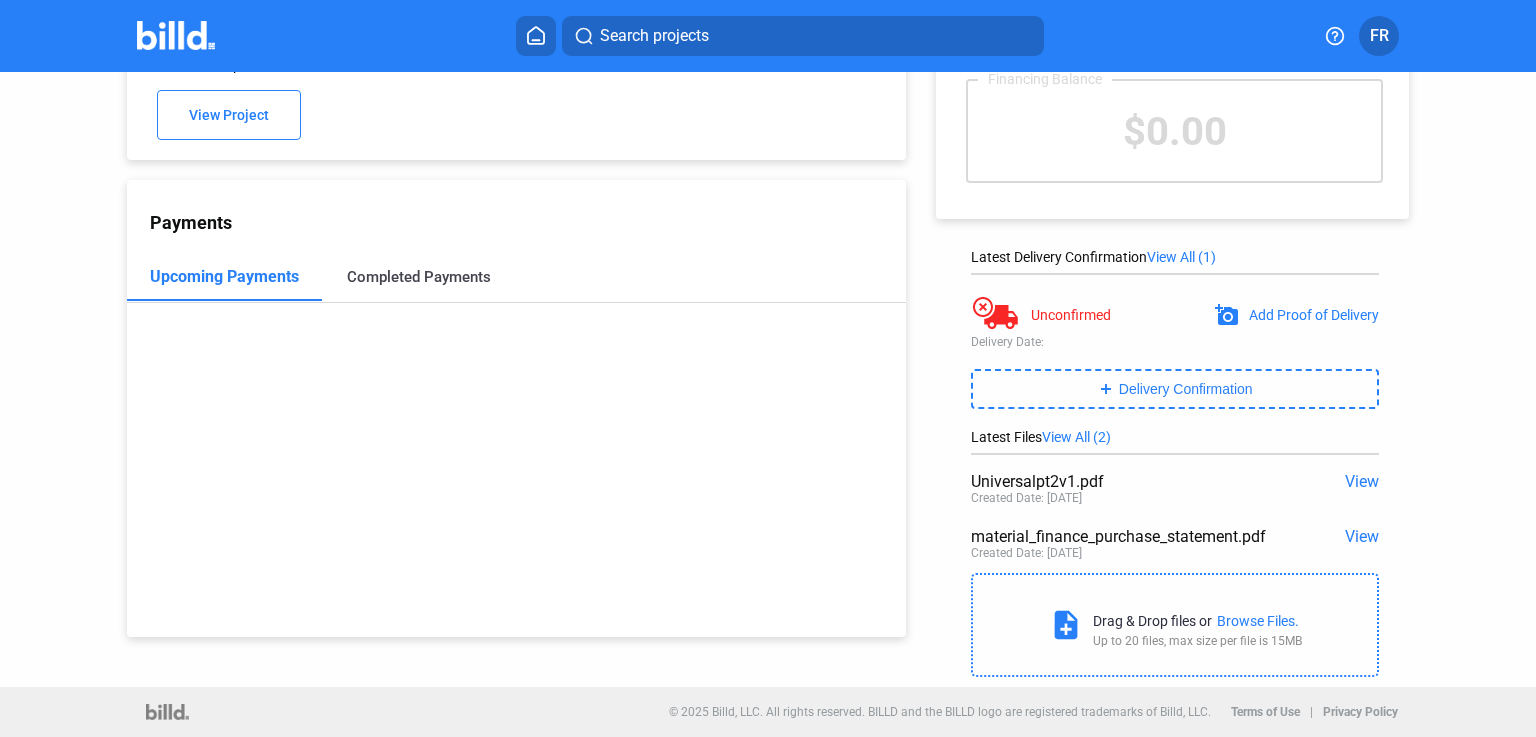 click on "Completed Payments" at bounding box center [419, 277] 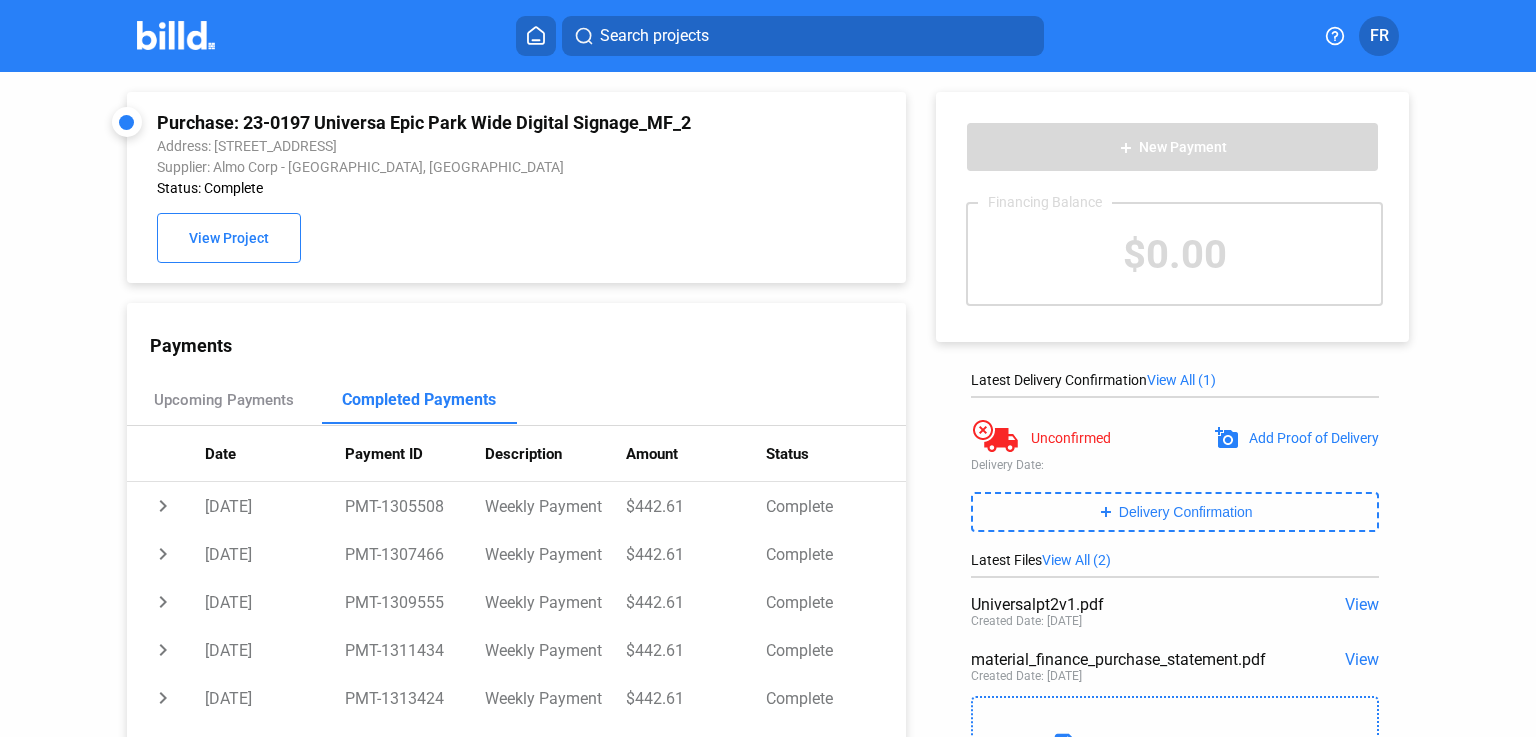 scroll, scrollTop: 0, scrollLeft: 0, axis: both 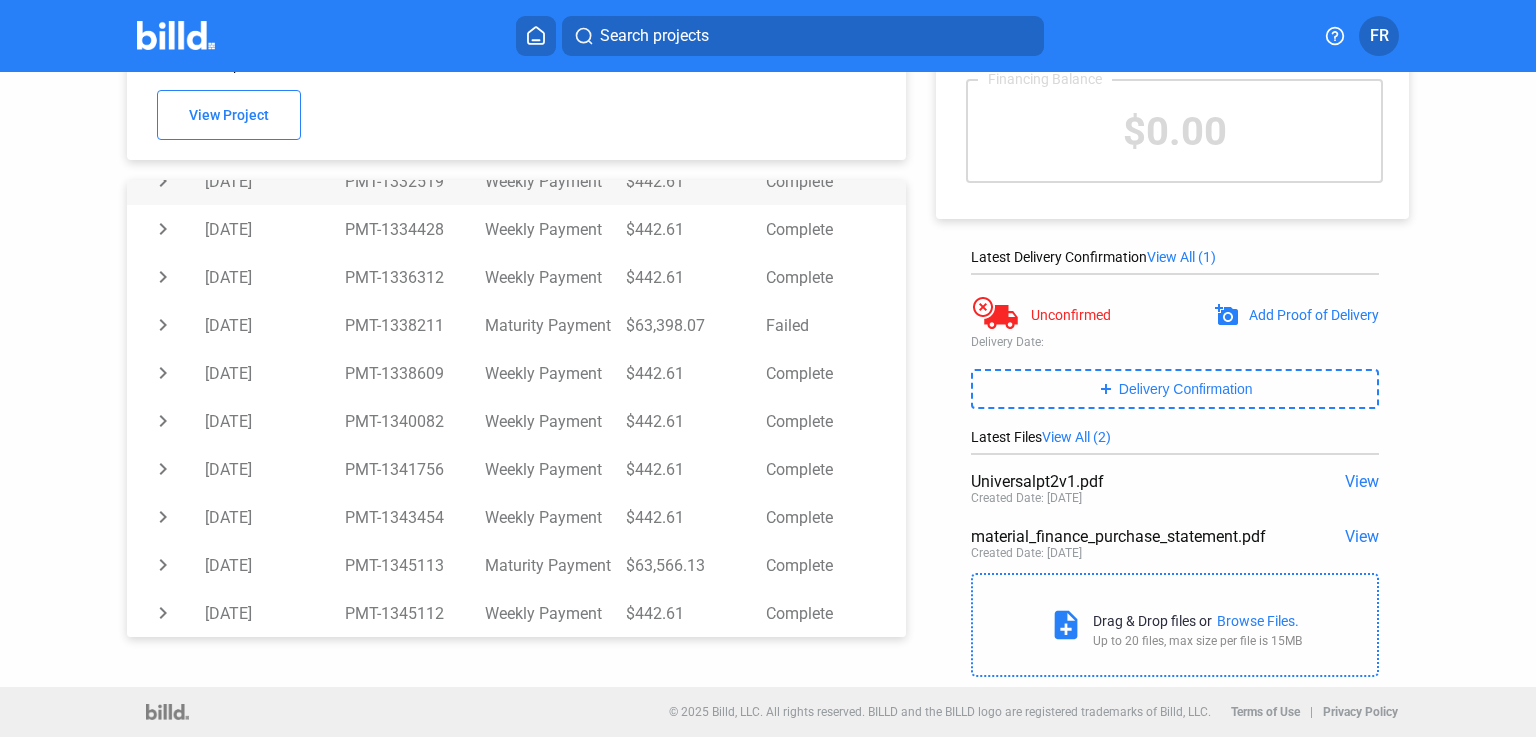 click on "$442.61" at bounding box center [696, 181] 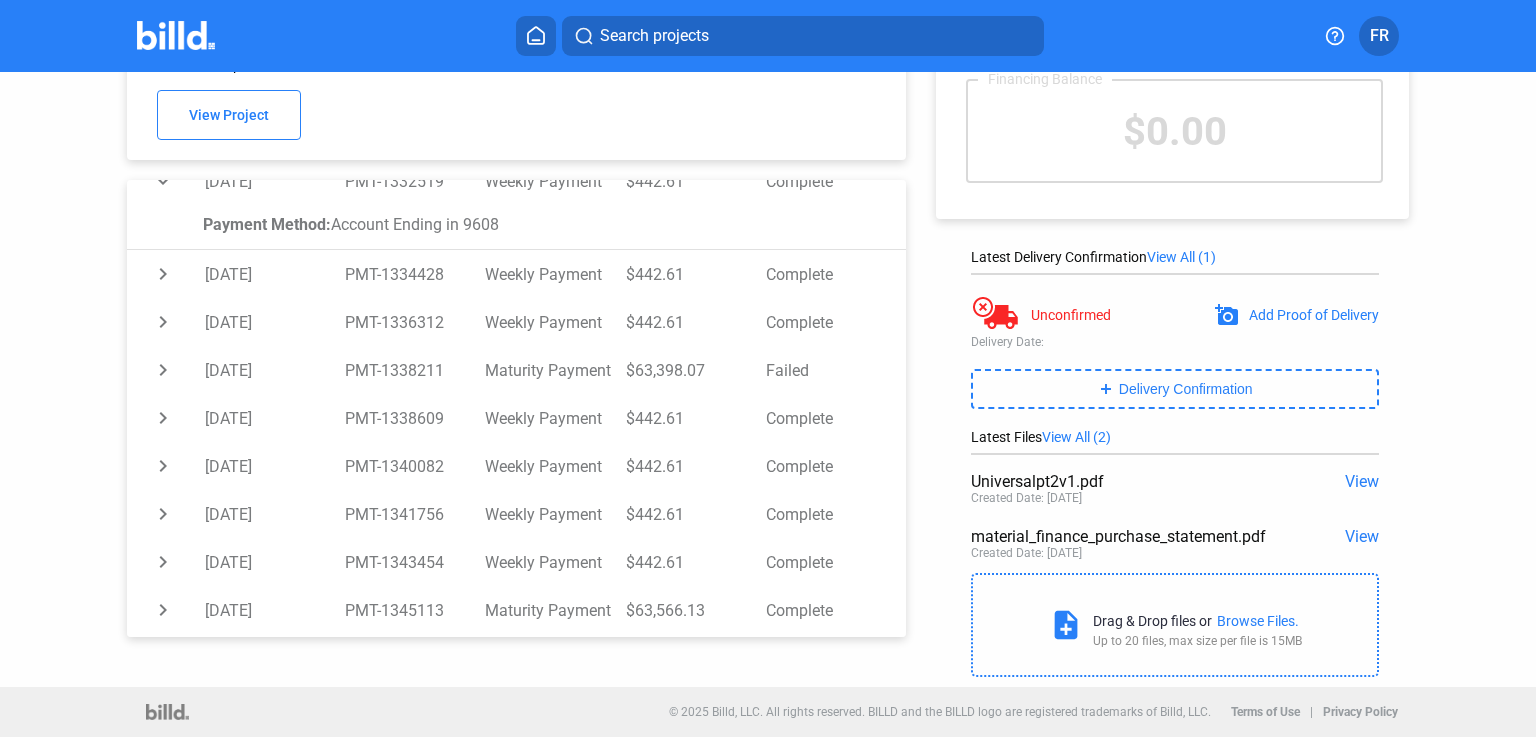 scroll, scrollTop: 426, scrollLeft: 0, axis: vertical 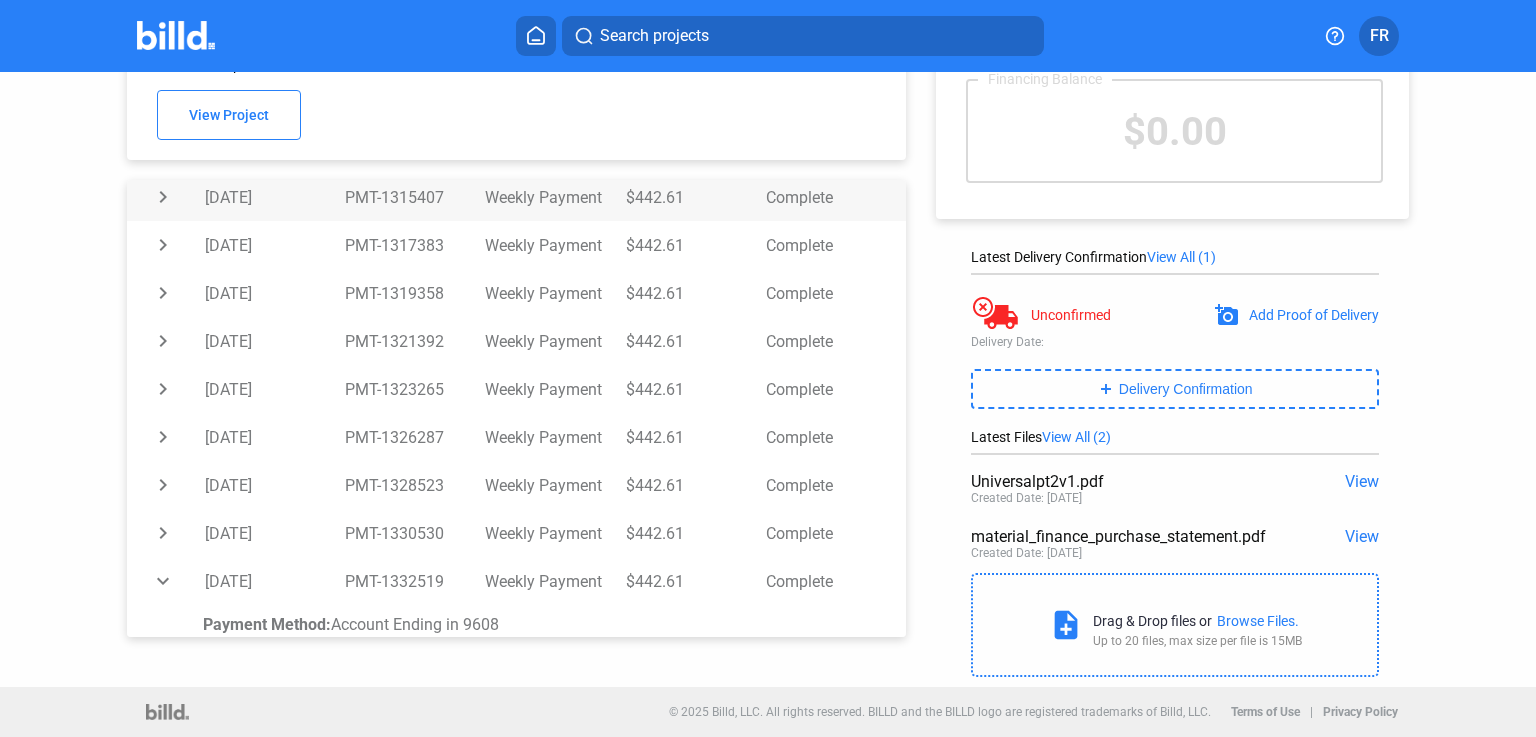 click on "[DATE]" at bounding box center (275, 197) 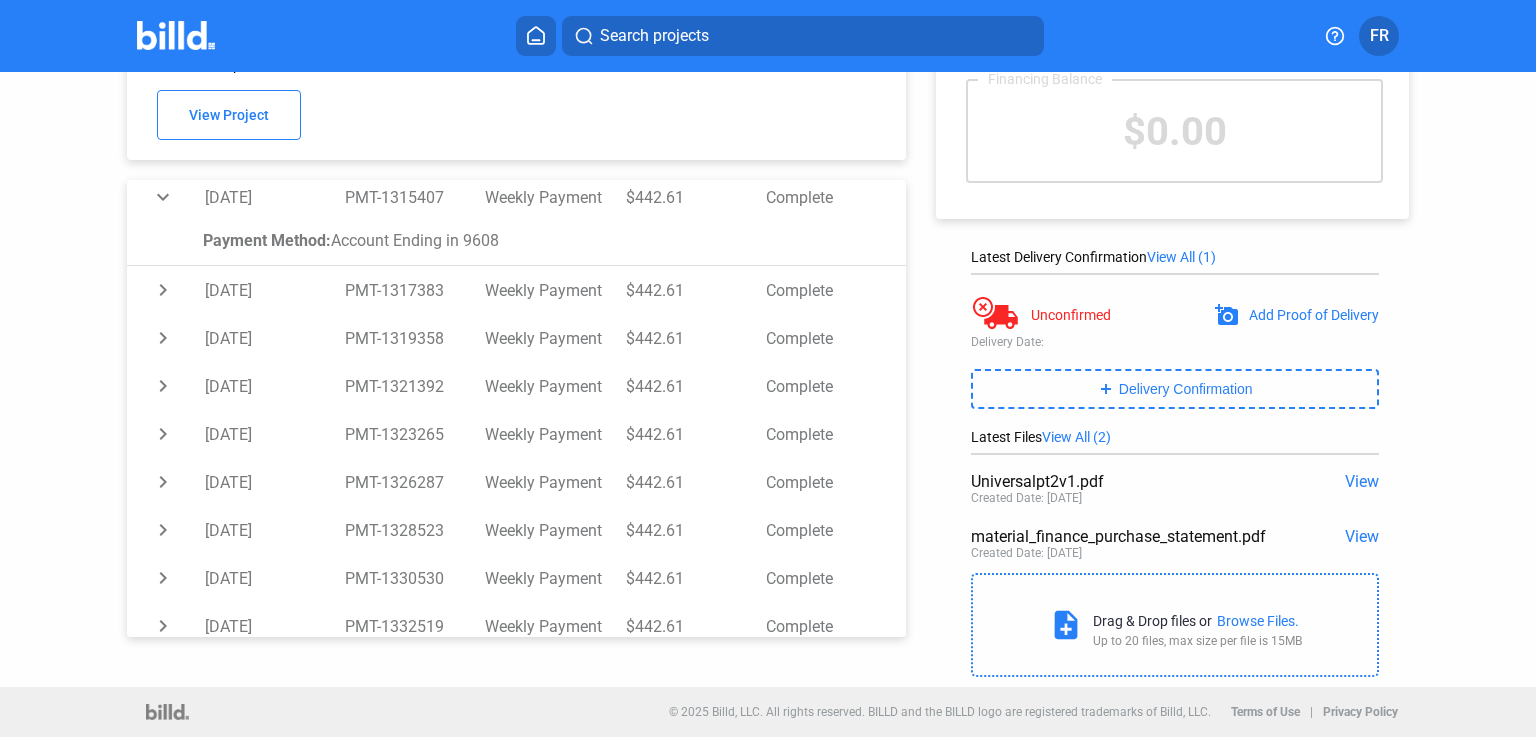 scroll, scrollTop: 26, scrollLeft: 0, axis: vertical 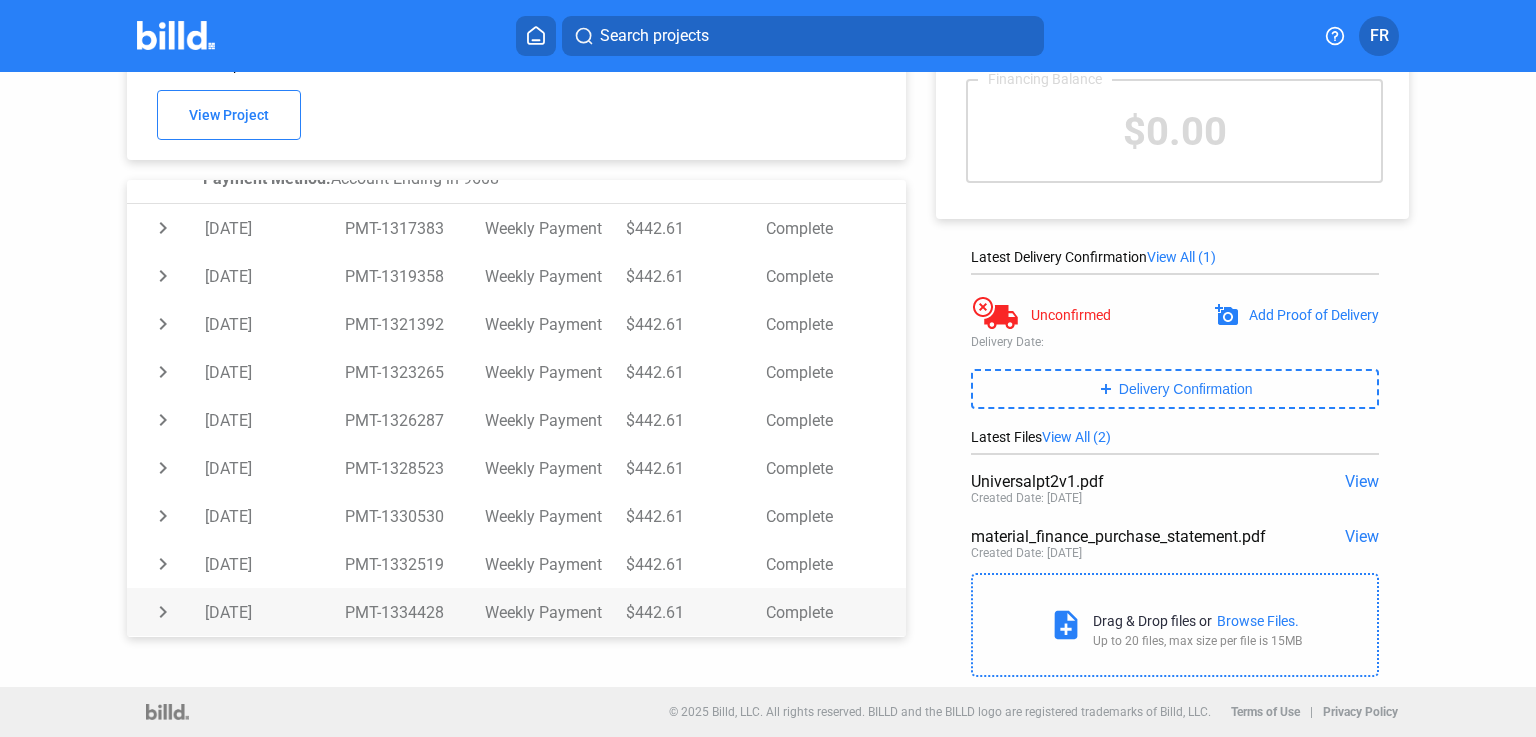 click on "Complete" at bounding box center (836, 612) 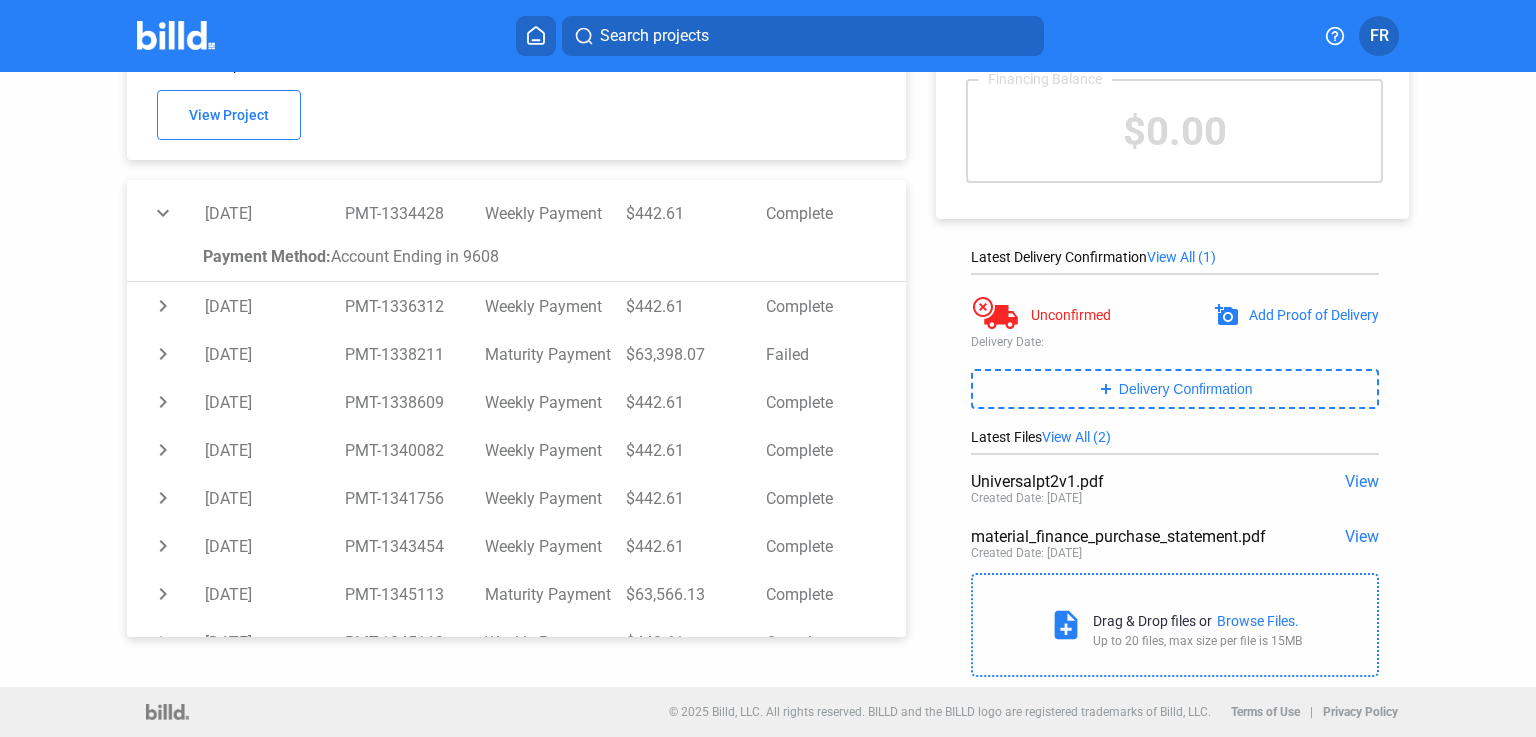 scroll, scrollTop: 871, scrollLeft: 0, axis: vertical 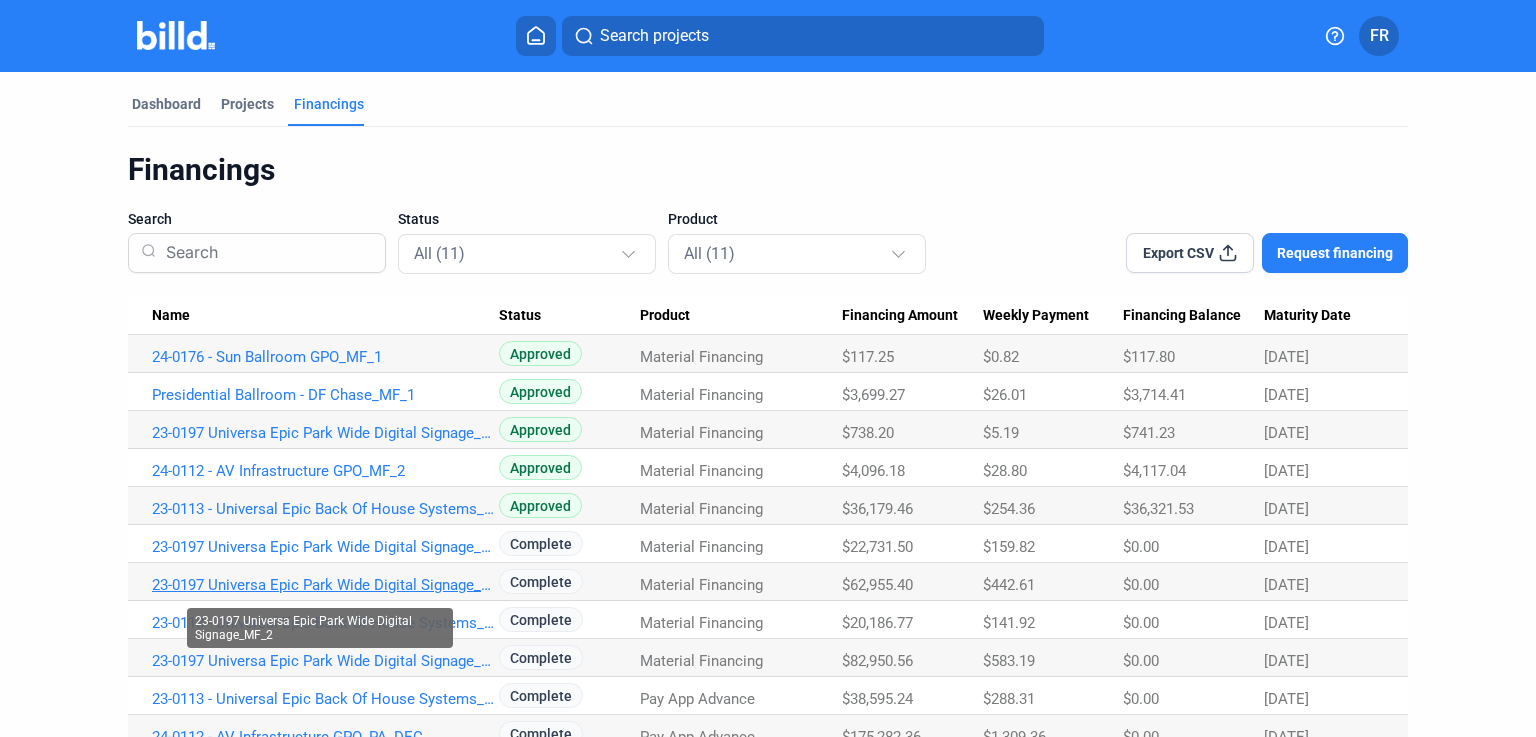 click on "23-0197 Universa Epic Park Wide Digital Signage_MF_2" at bounding box center [325, 357] 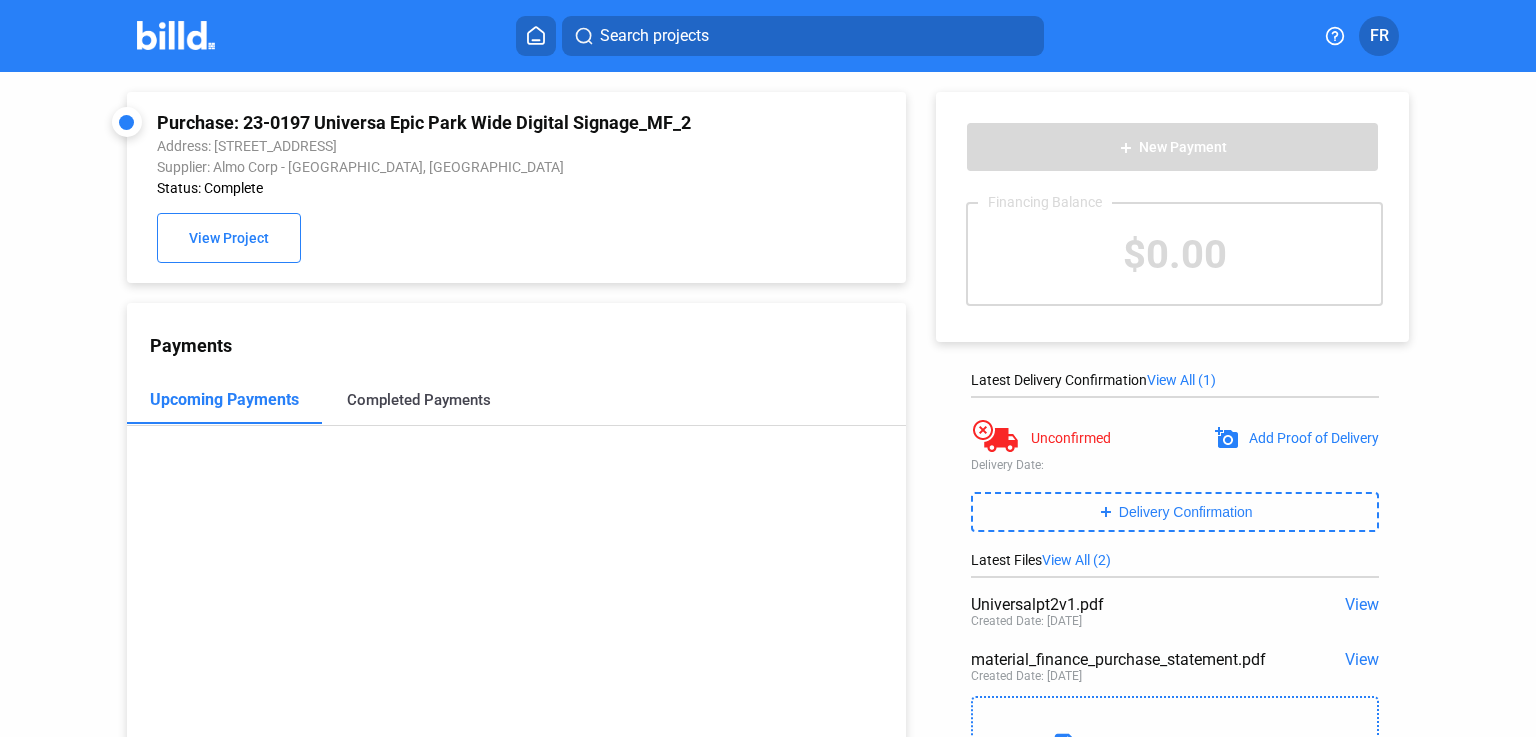 click on "Completed Payments" at bounding box center (419, 400) 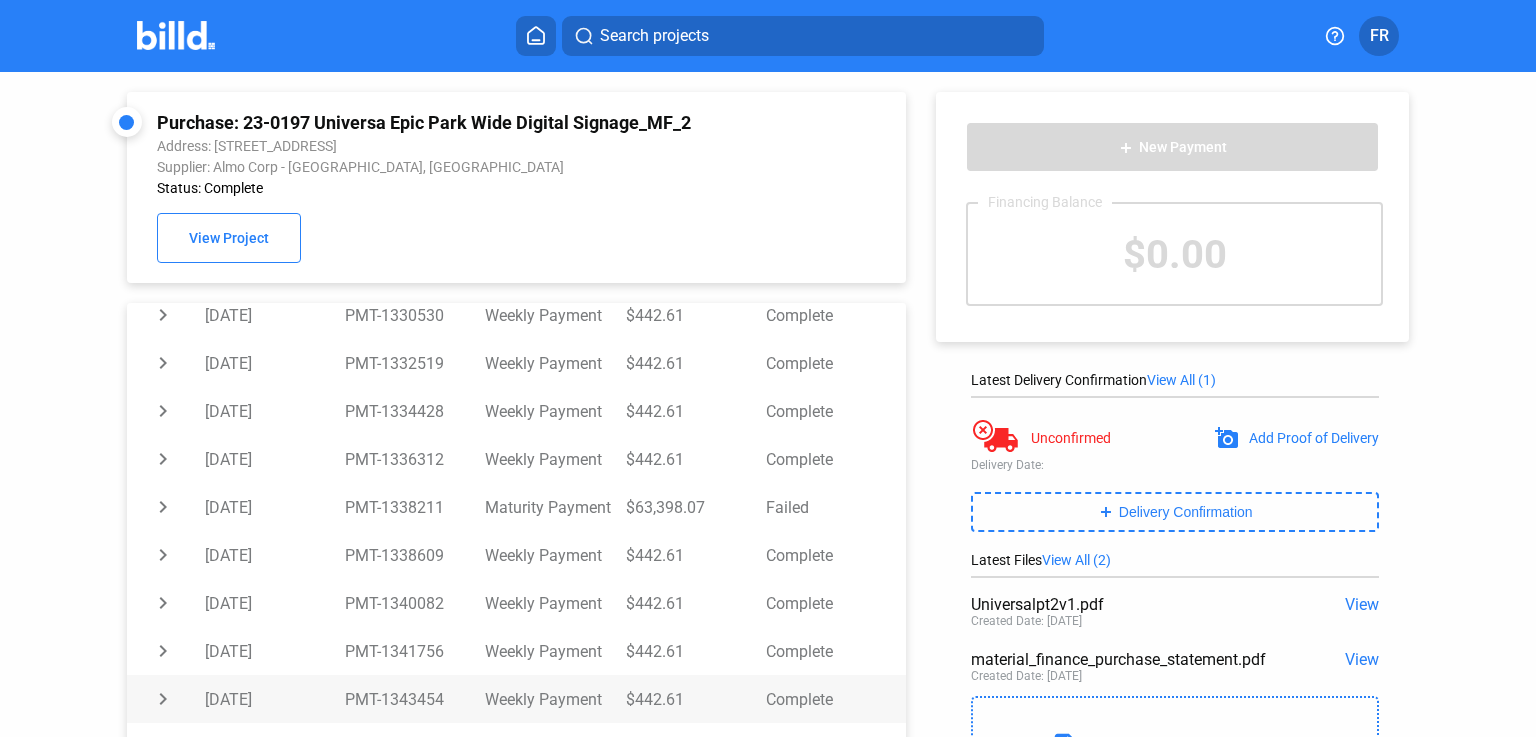 scroll, scrollTop: 826, scrollLeft: 0, axis: vertical 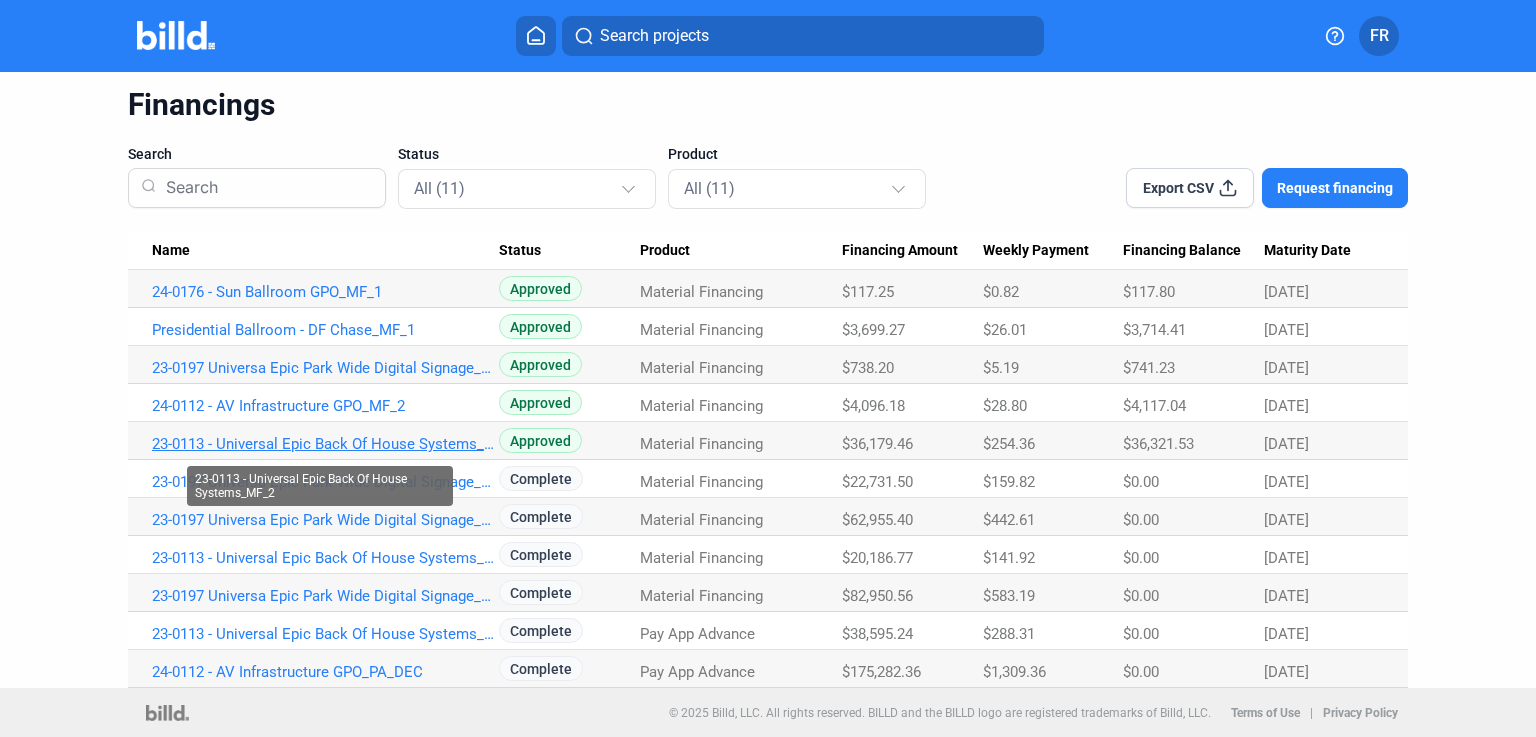 click on "23-0113 -  Universal Epic Back Of House Systems_MF_2" at bounding box center [325, 292] 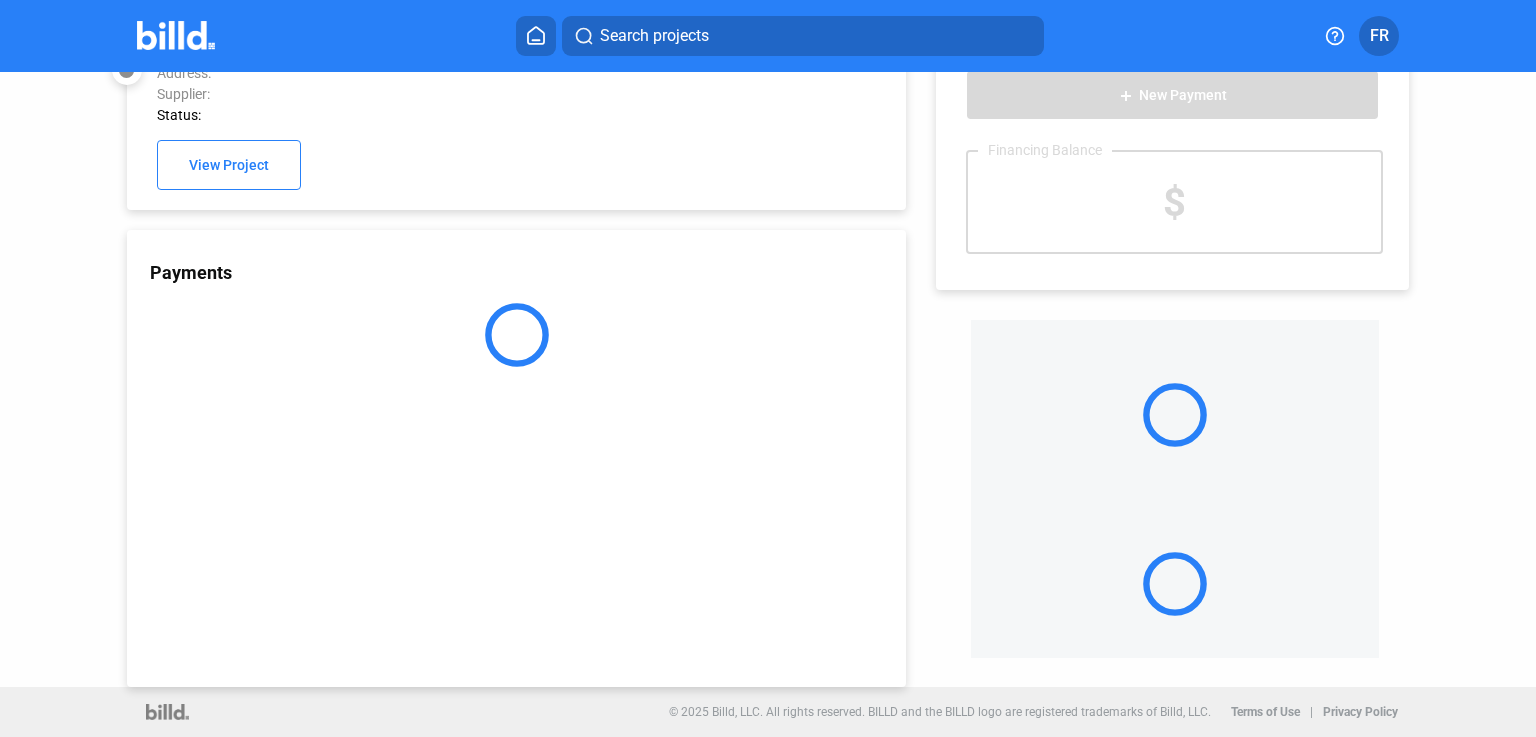 scroll, scrollTop: 54, scrollLeft: 0, axis: vertical 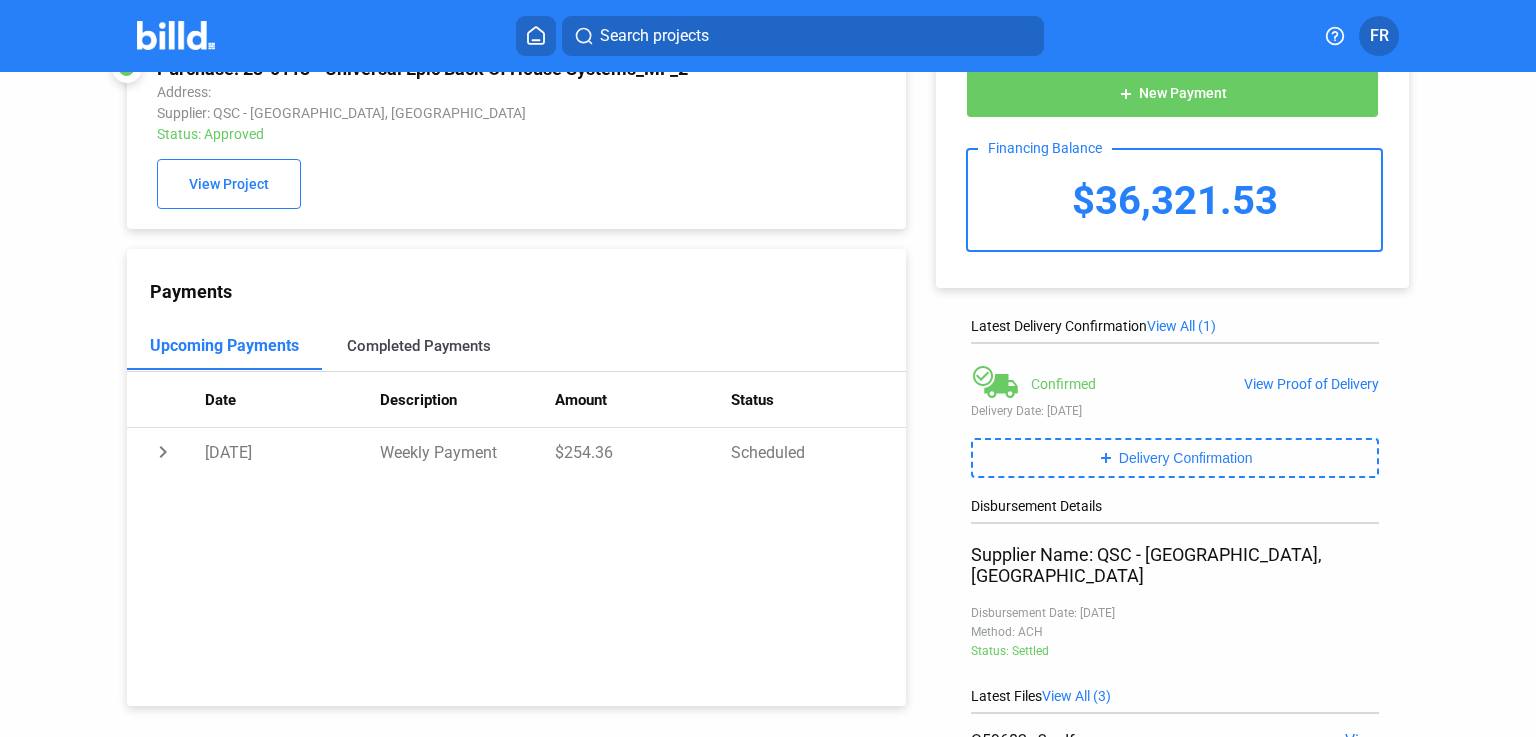 click on "Completed Payments" at bounding box center [419, 346] 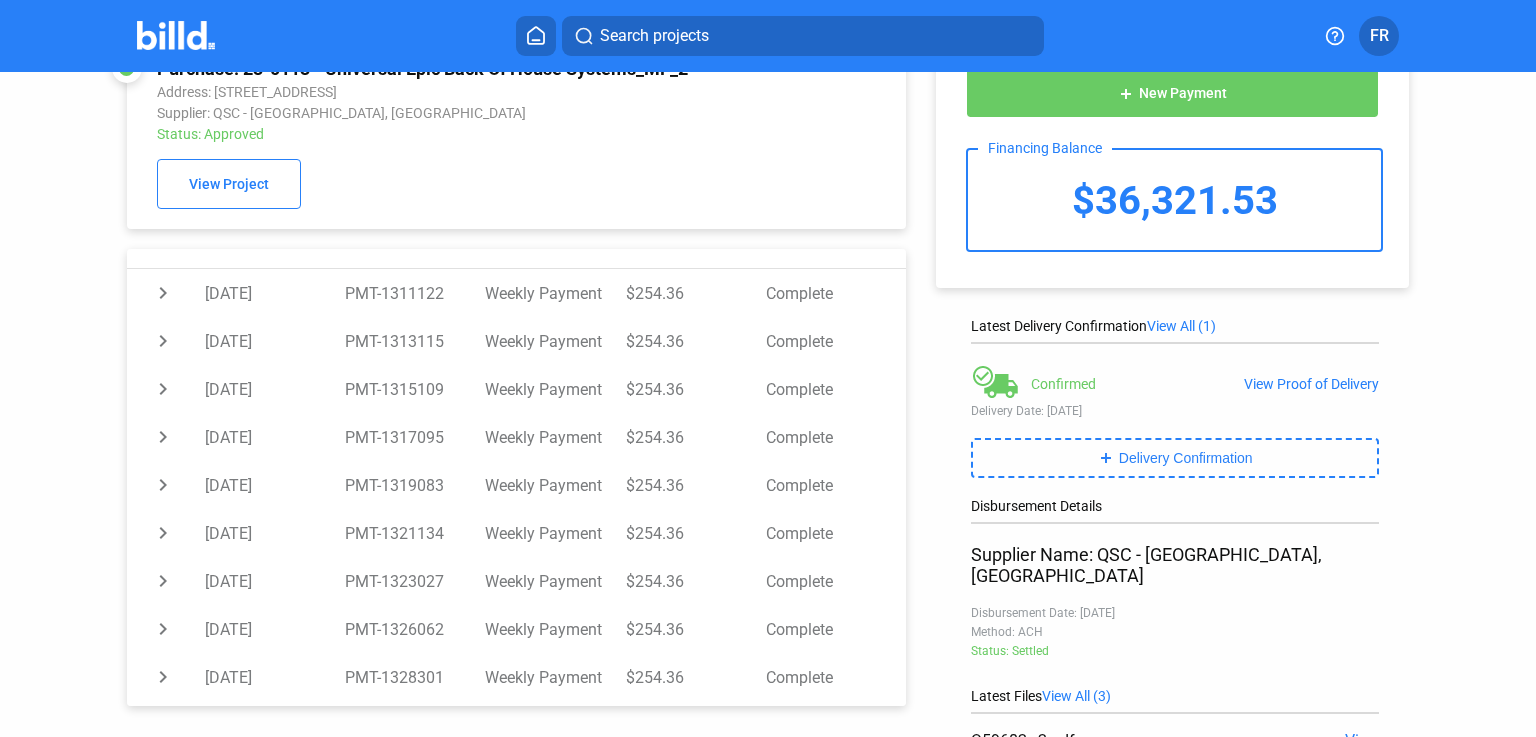 scroll, scrollTop: 161, scrollLeft: 0, axis: vertical 